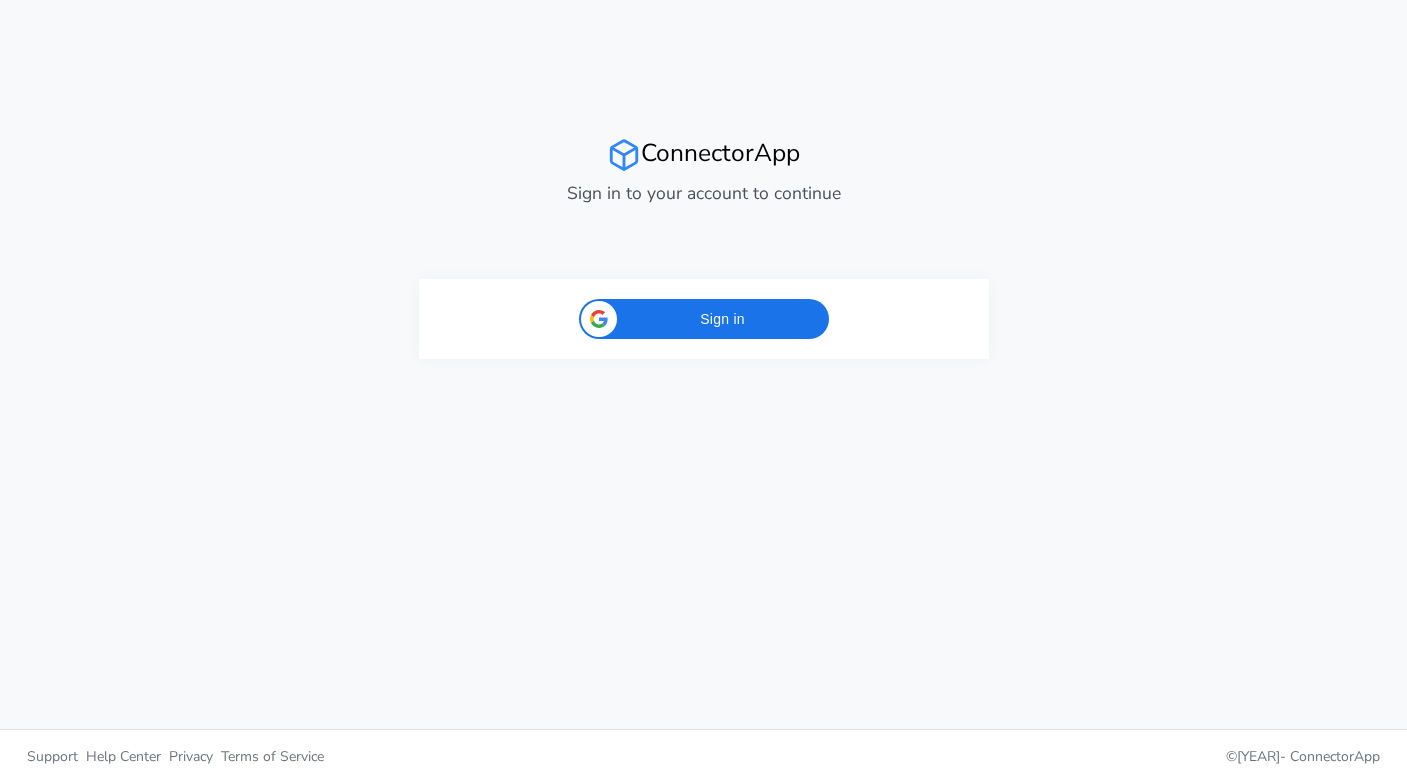 scroll, scrollTop: 0, scrollLeft: 0, axis: both 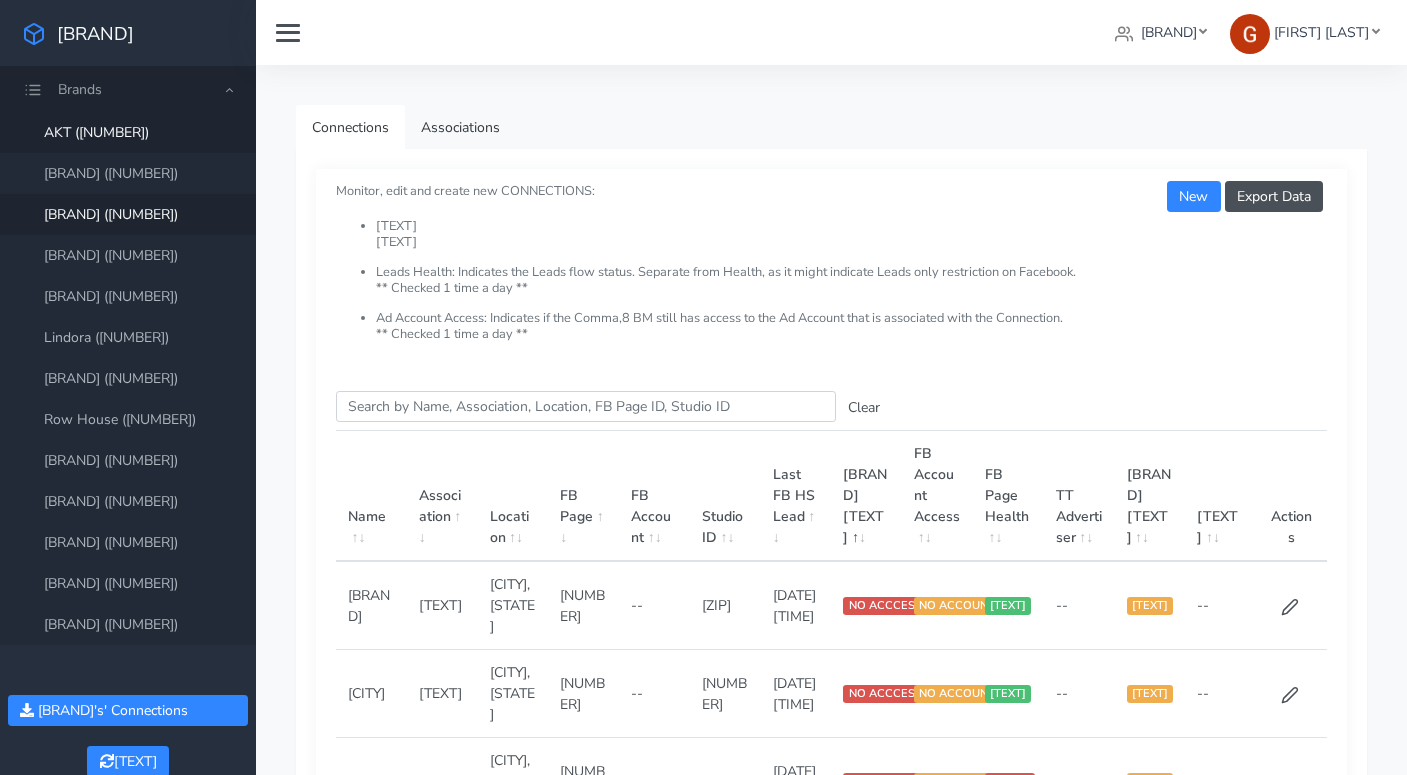 click on "[BRAND] ([NUMBER])" at bounding box center (128, 214) 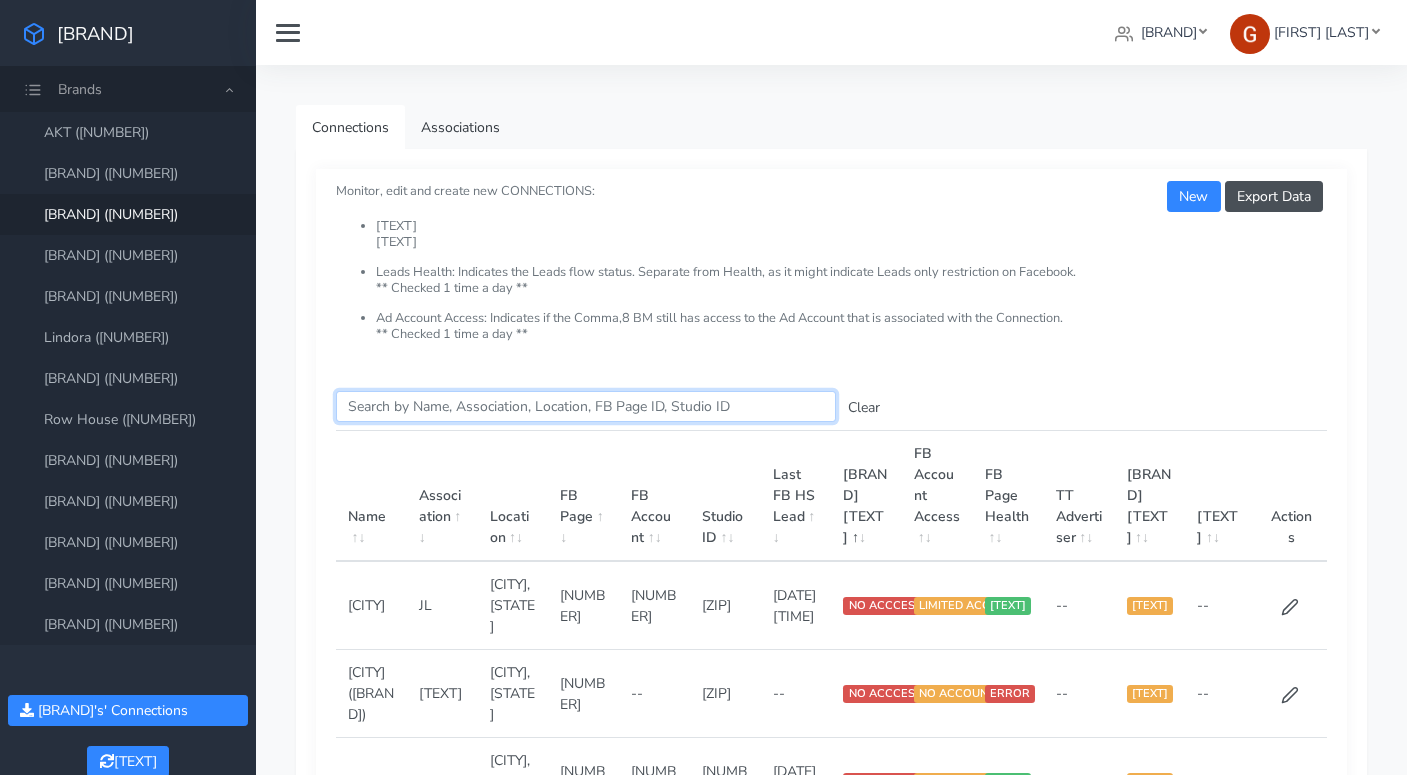 click on "Search this table" at bounding box center (586, 406) 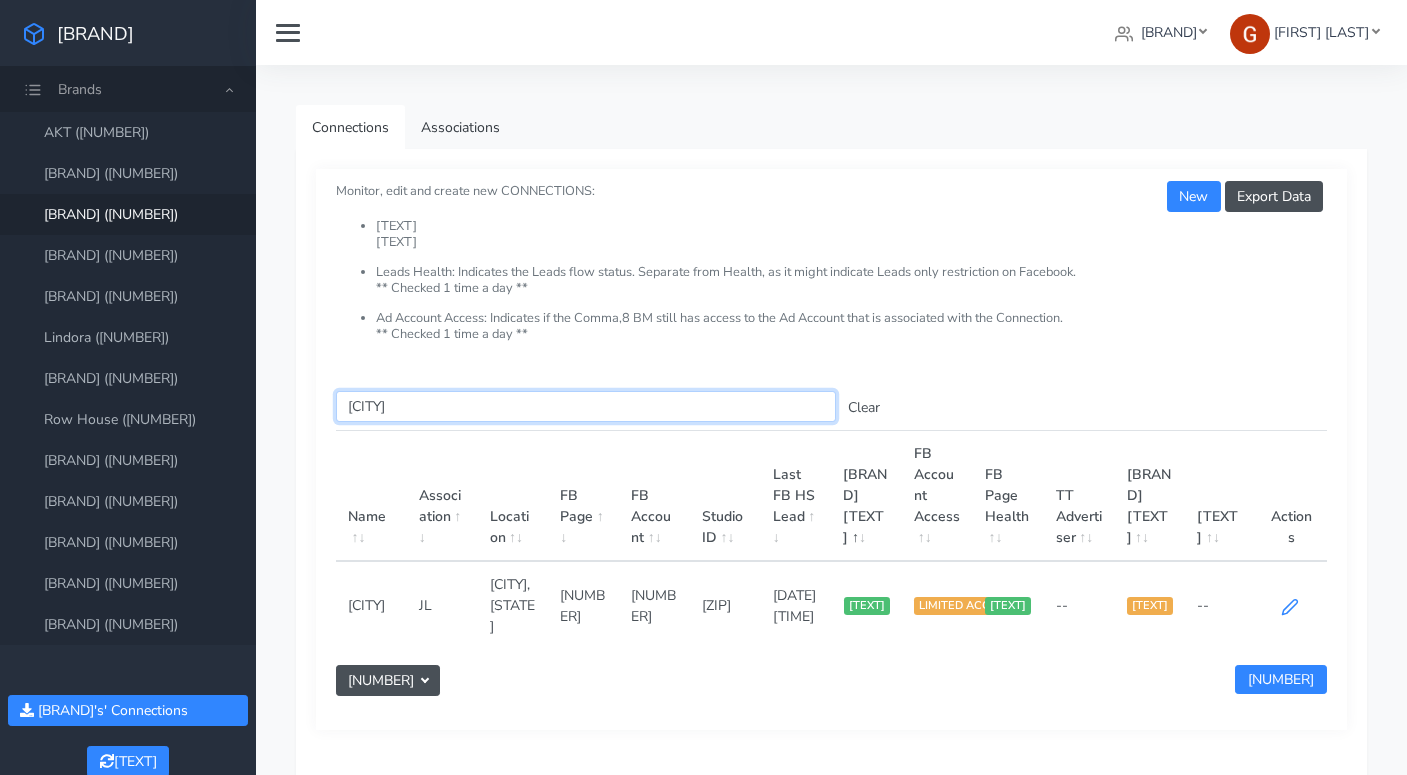 type on "[CITY]" 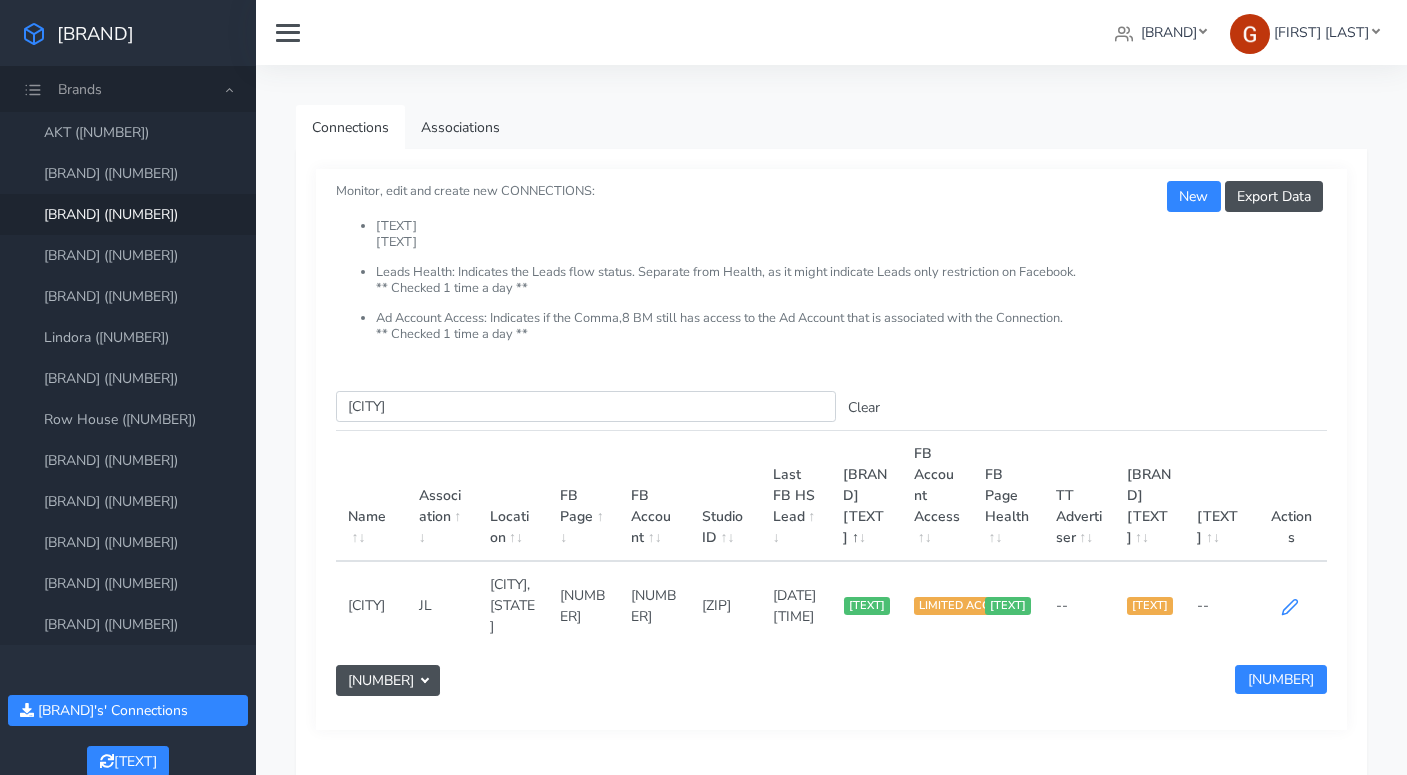 click at bounding box center (1290, 607) 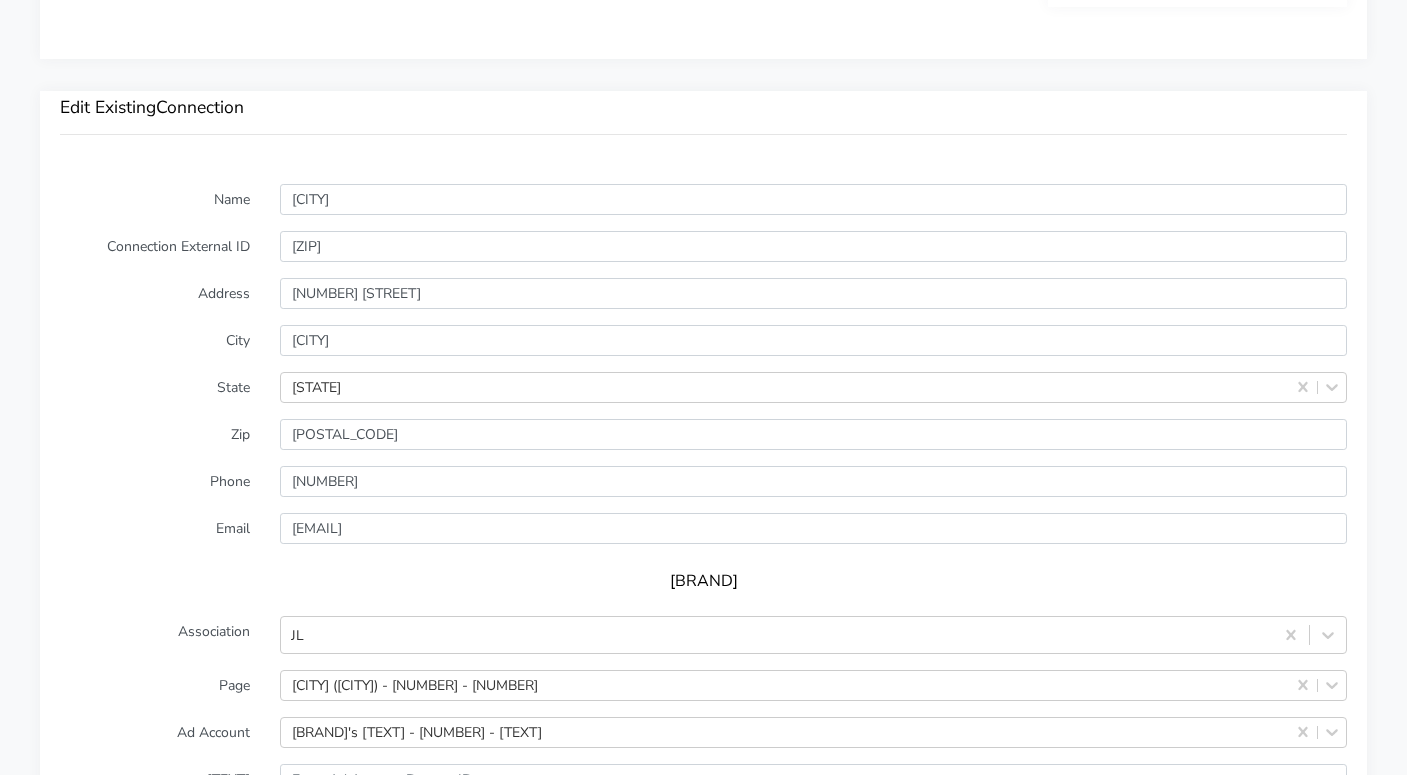 scroll, scrollTop: 1703, scrollLeft: 0, axis: vertical 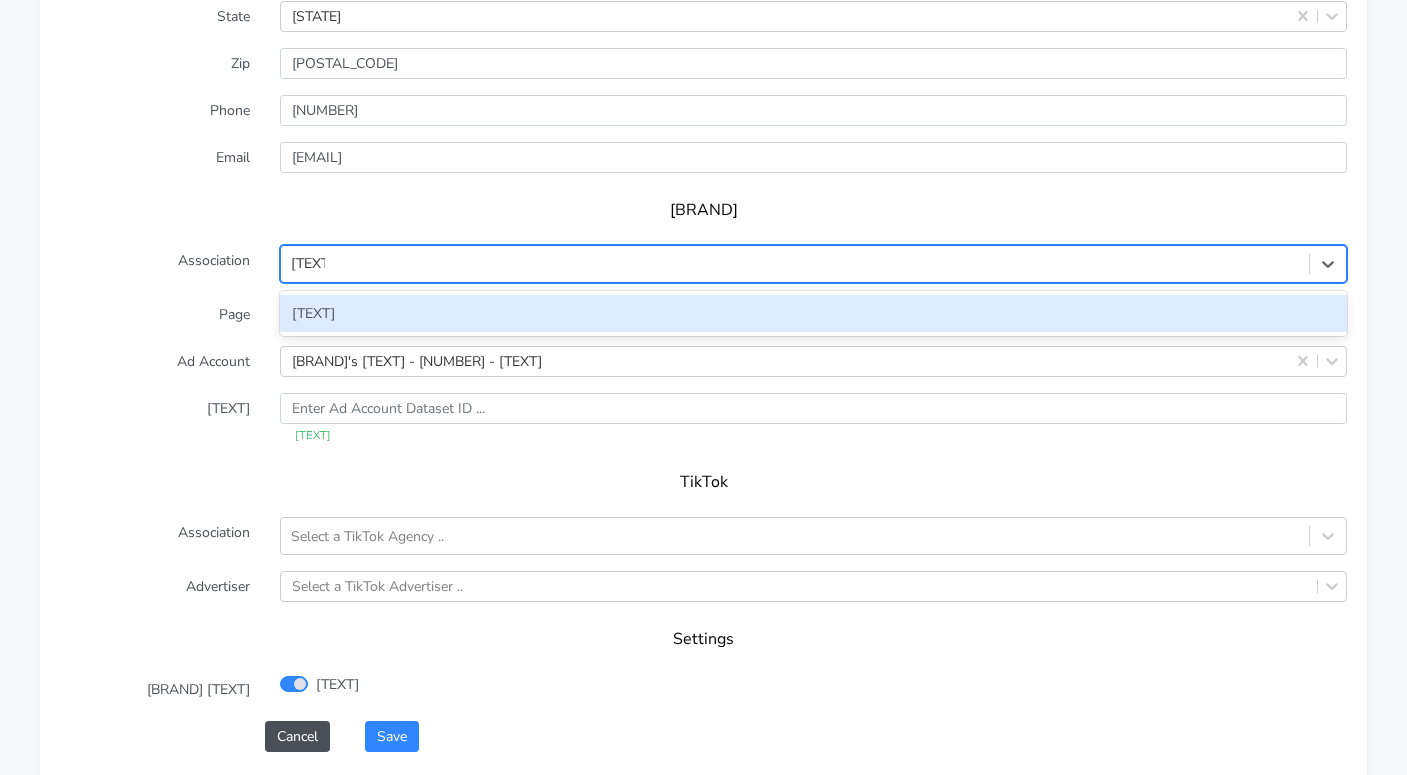 click on "[TEXT]" at bounding box center [813, 313] 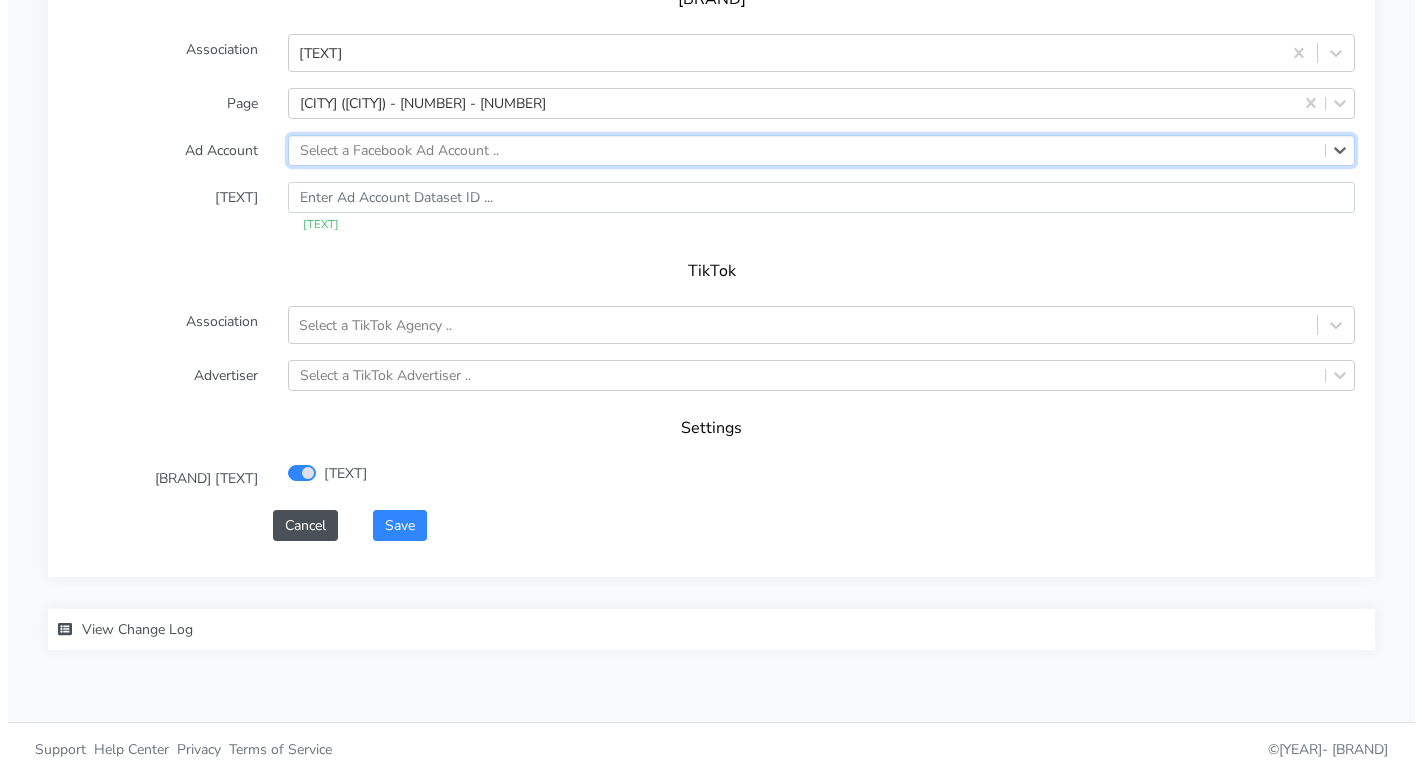 scroll, scrollTop: 2156, scrollLeft: 0, axis: vertical 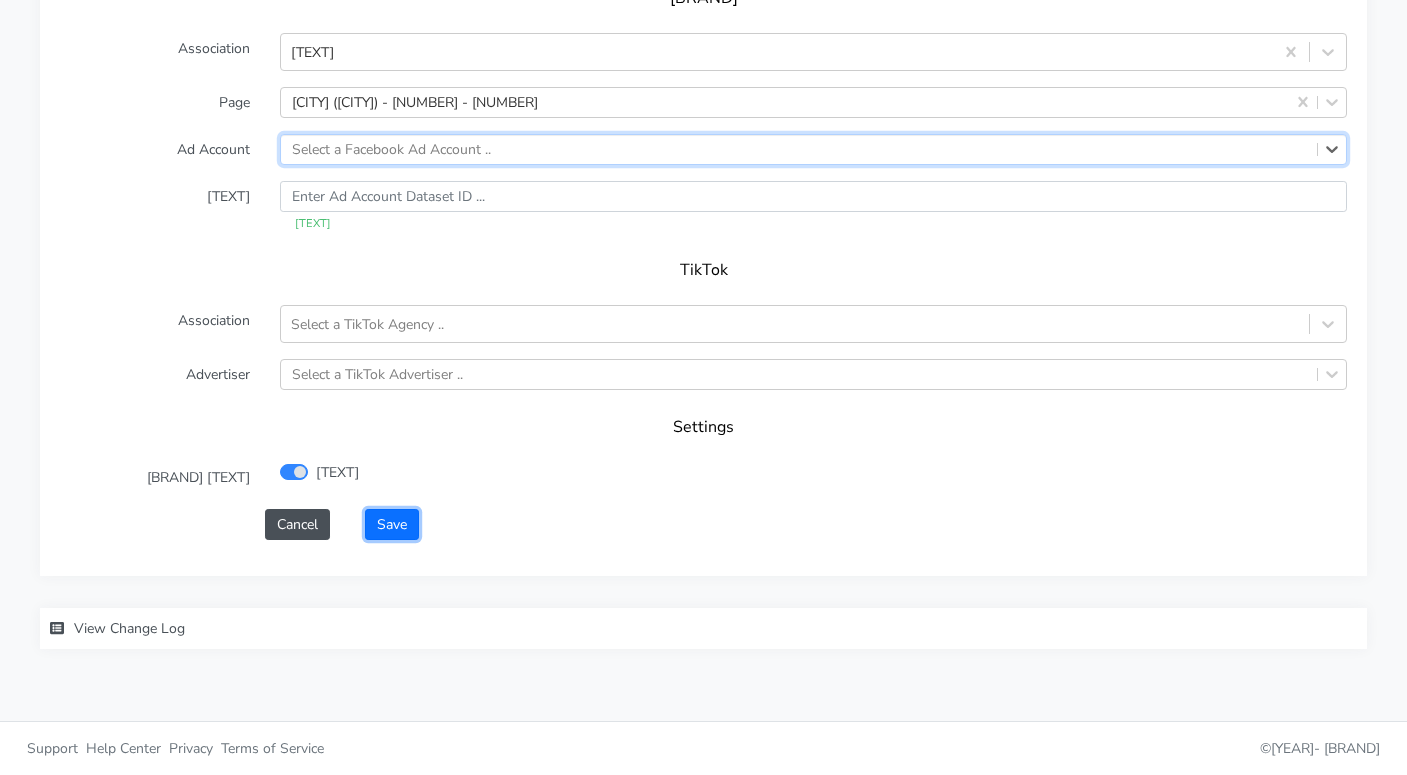 click on "Save" at bounding box center [392, 524] 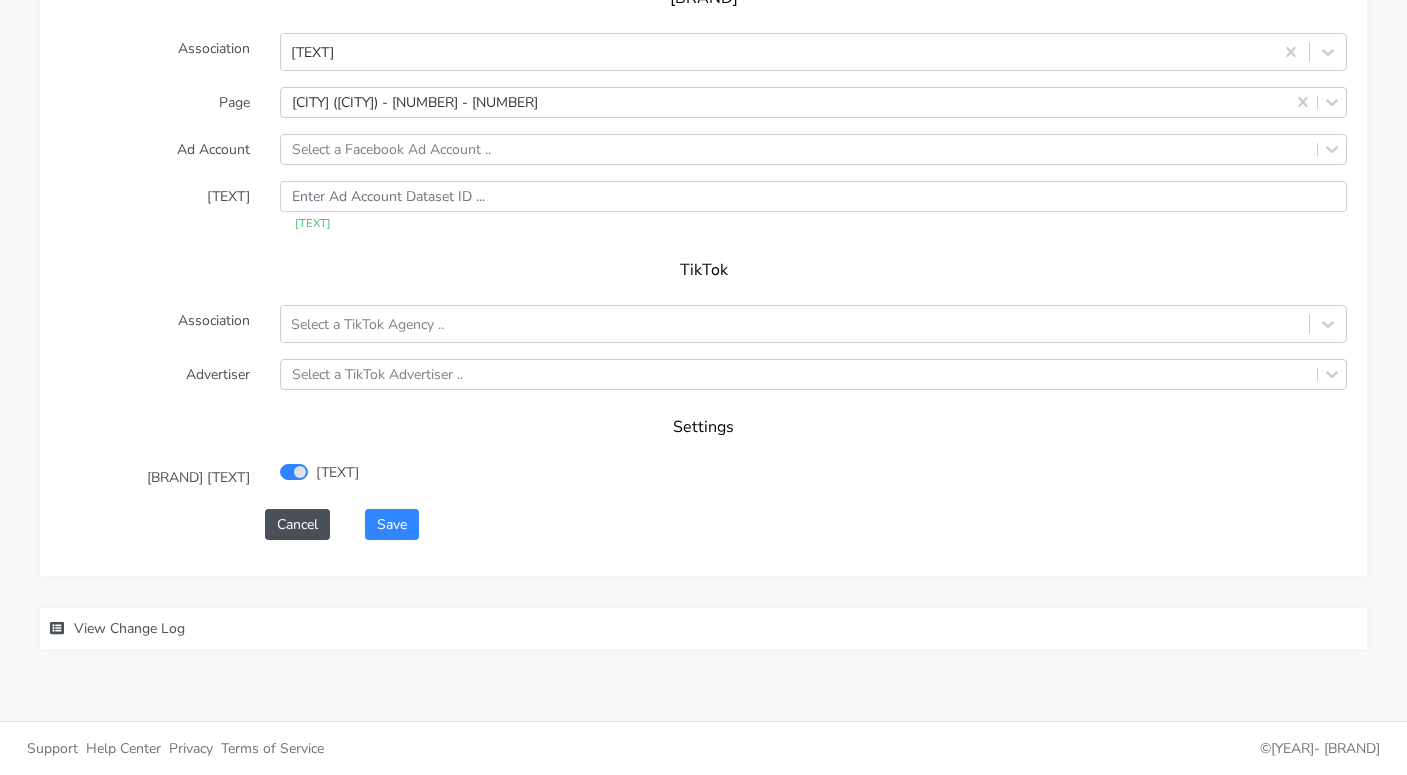 scroll, scrollTop: 2130, scrollLeft: 0, axis: vertical 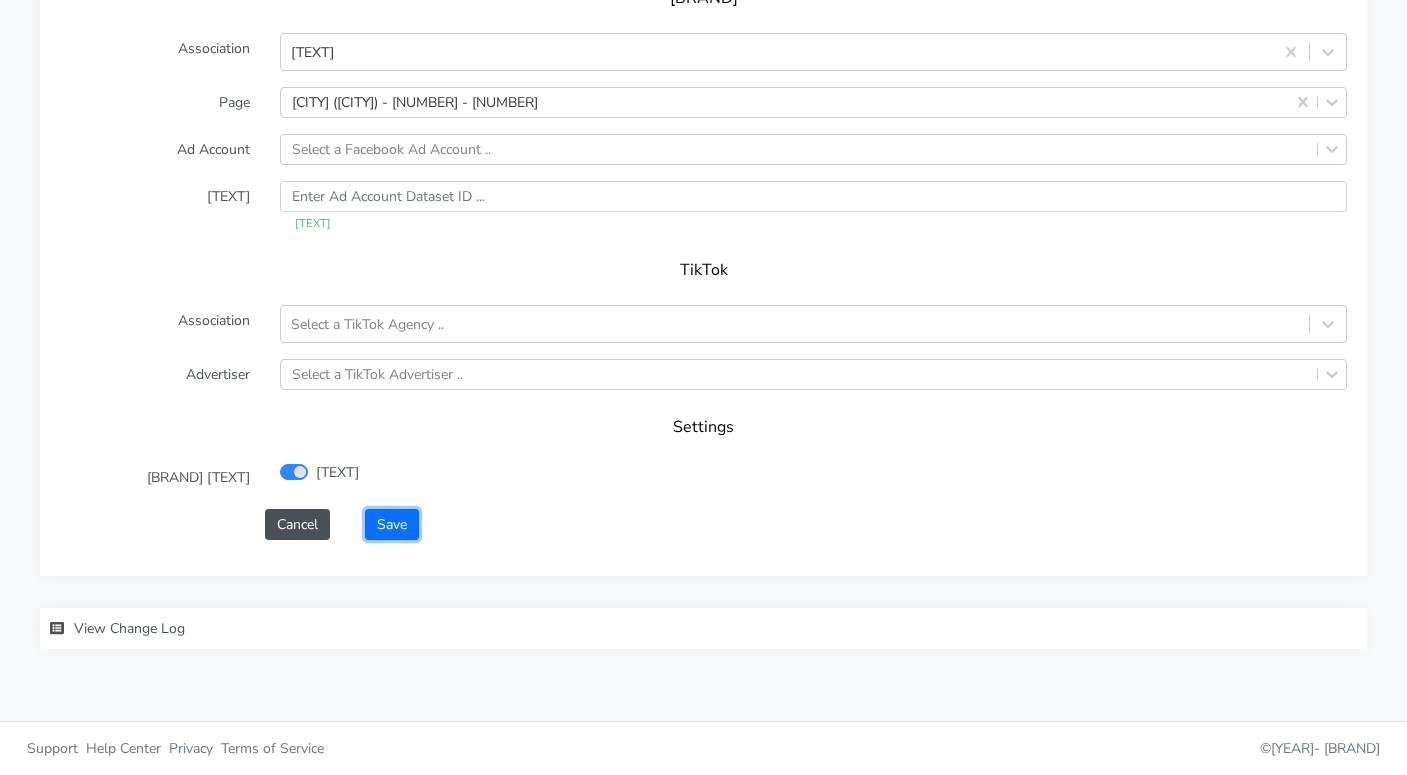 click on "Save" at bounding box center (392, 524) 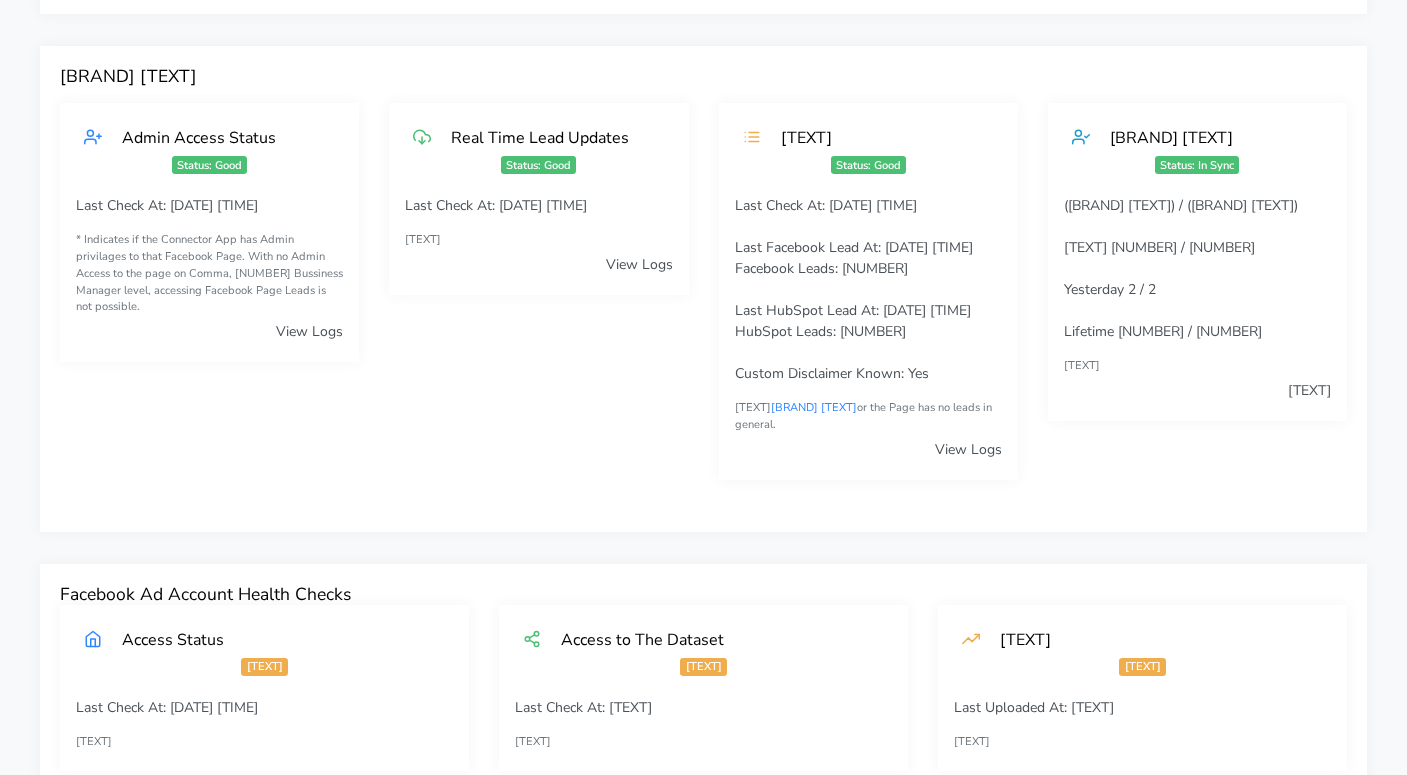 scroll, scrollTop: 0, scrollLeft: 0, axis: both 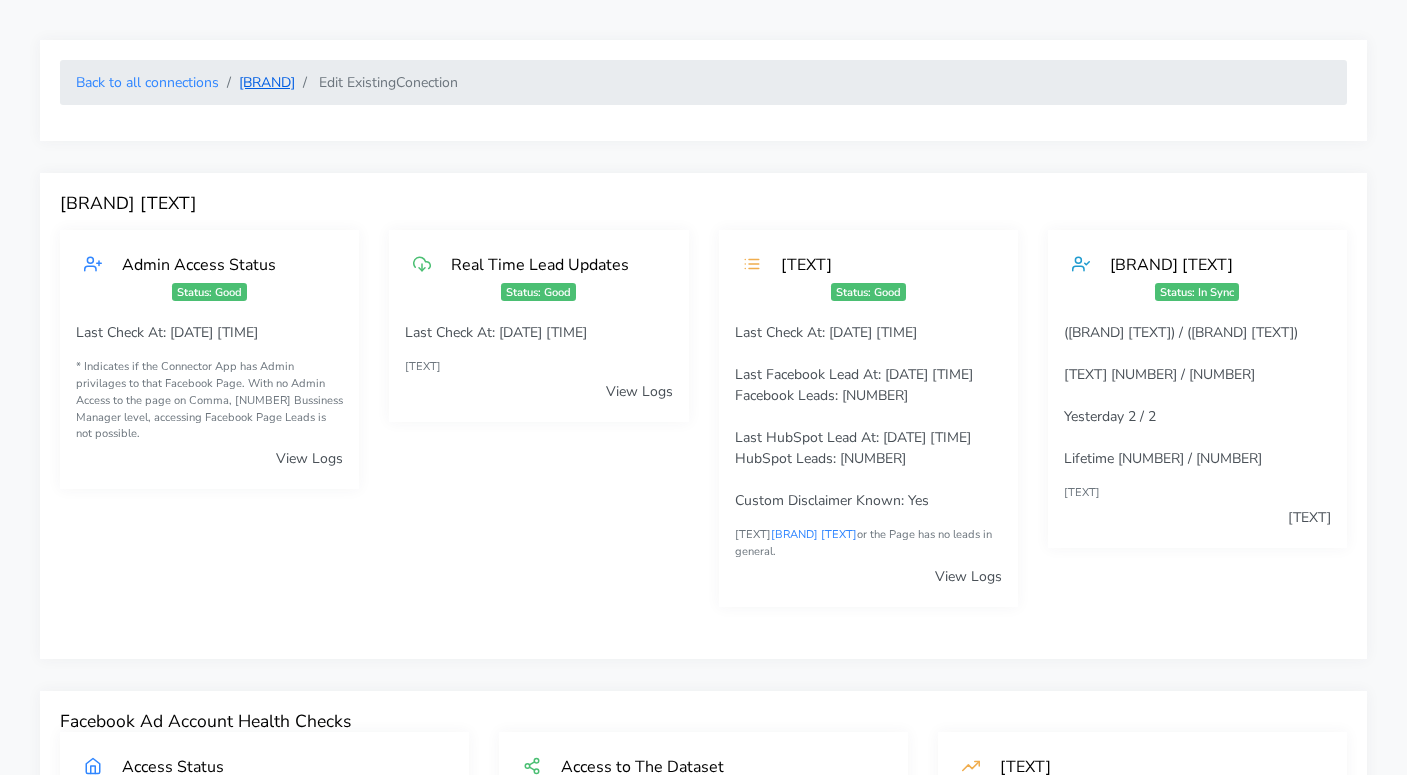 click on "[BRAND]" at bounding box center [147, 82] 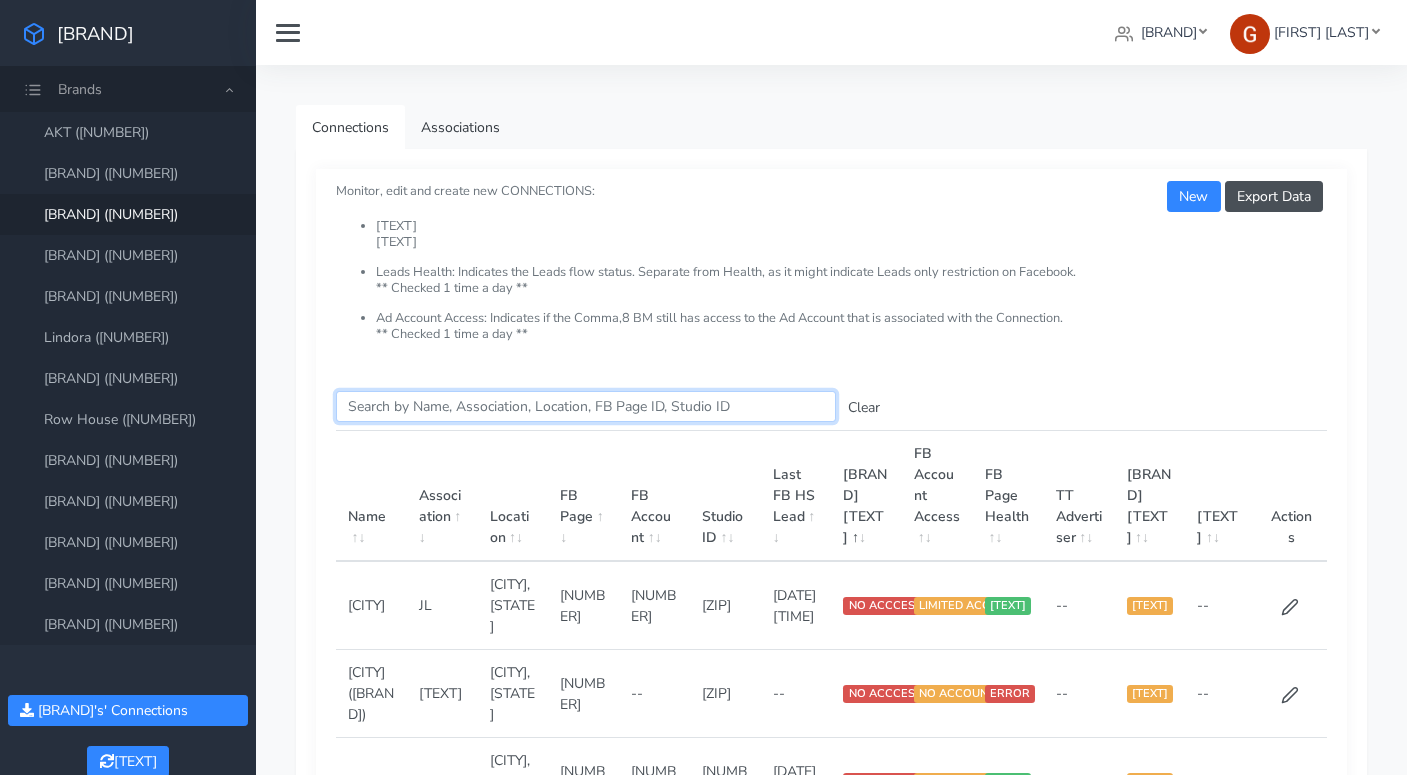 click on "Search this table" at bounding box center [586, 406] 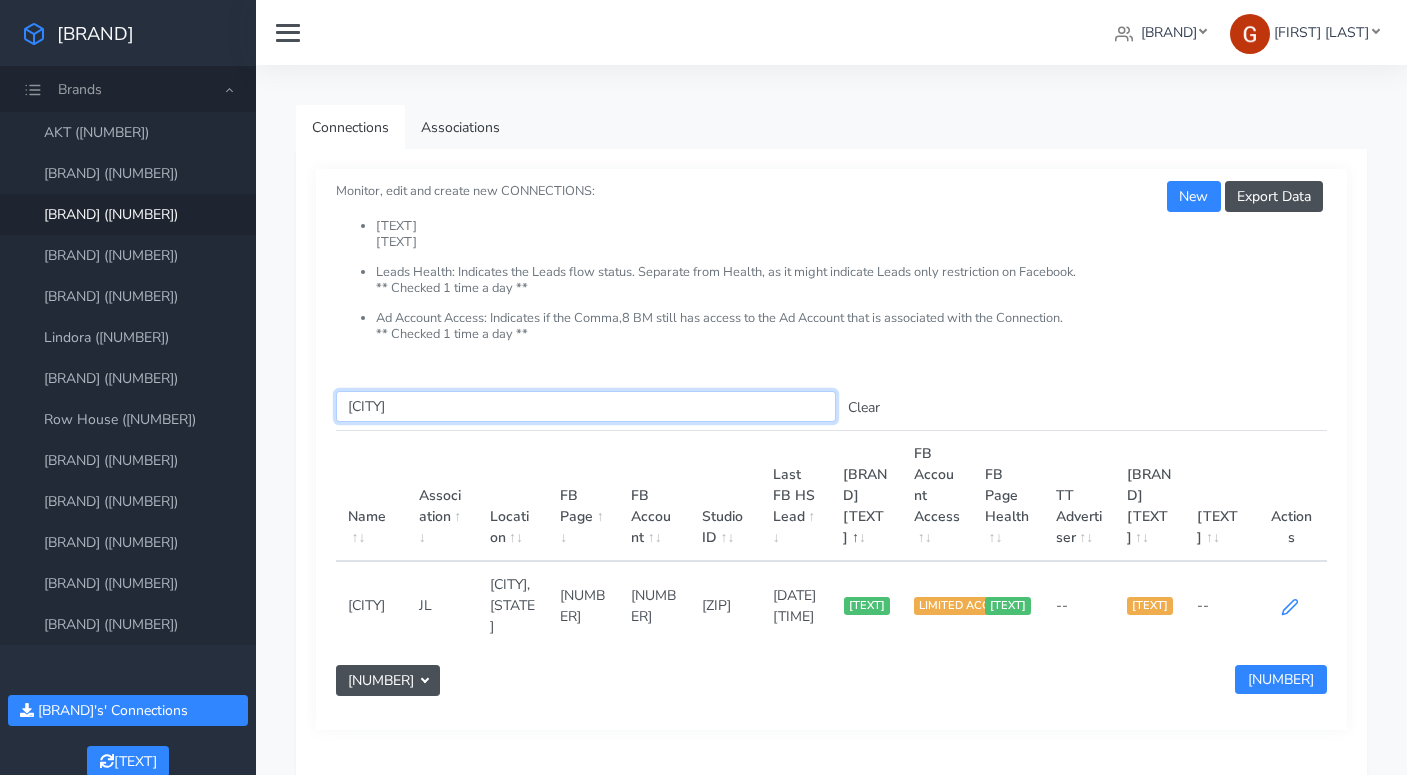 type on "[CITY]" 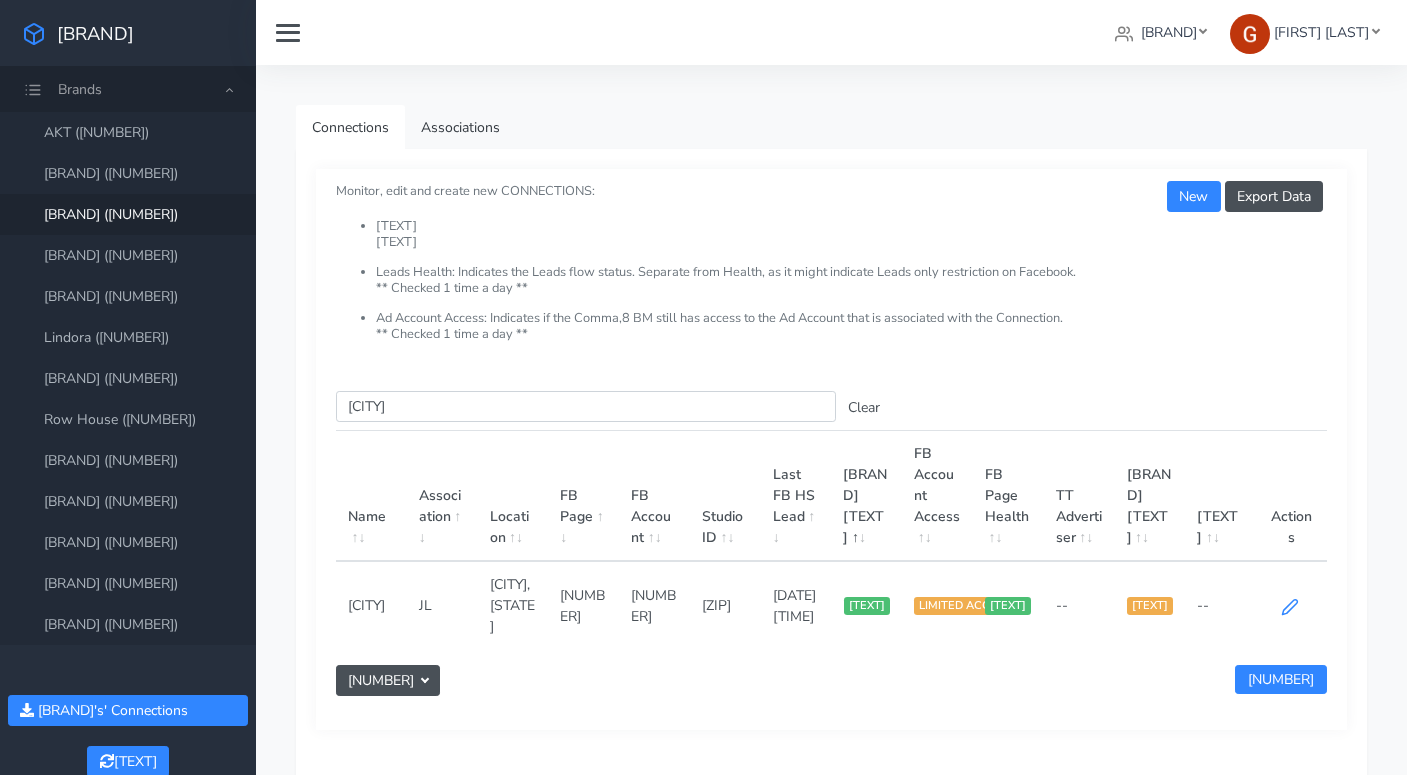 click at bounding box center (1290, 607) 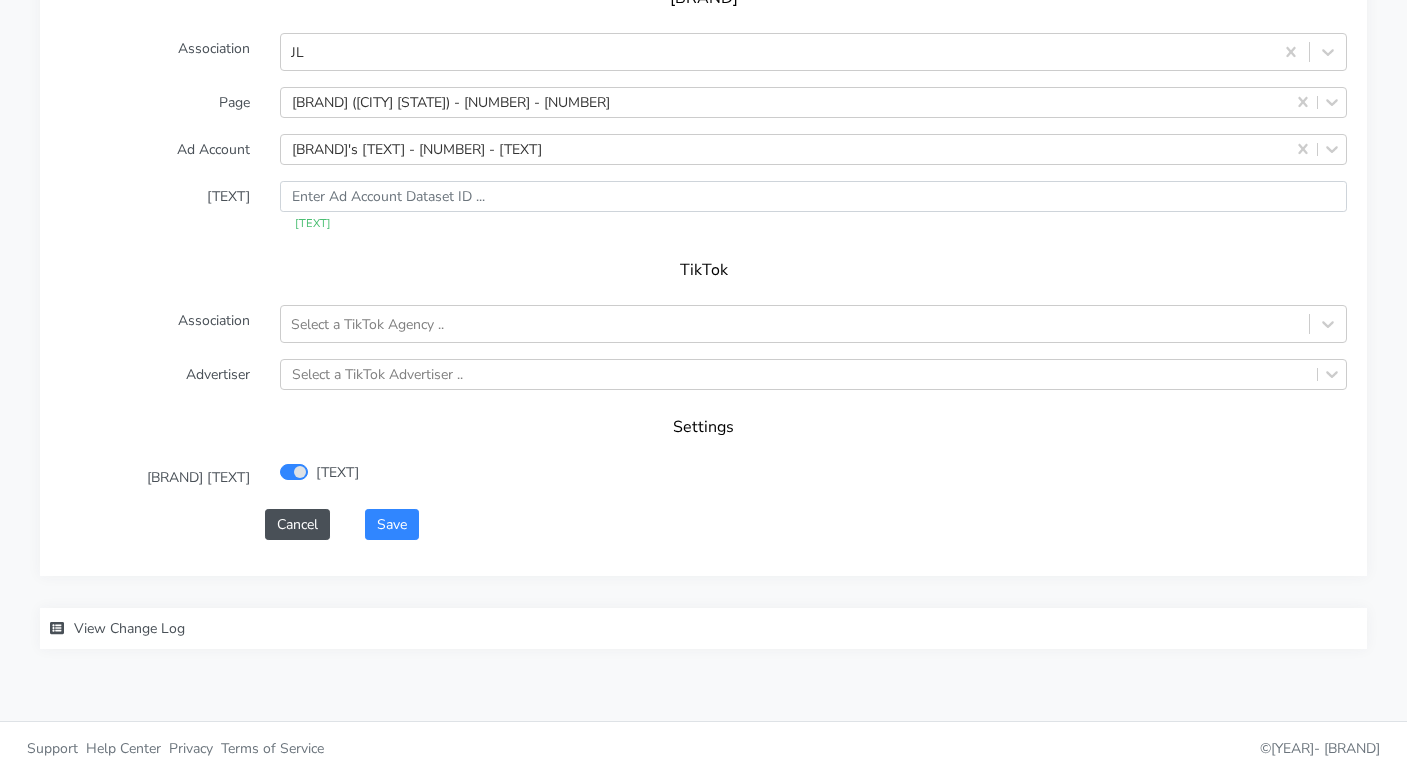 scroll, scrollTop: 1748, scrollLeft: 0, axis: vertical 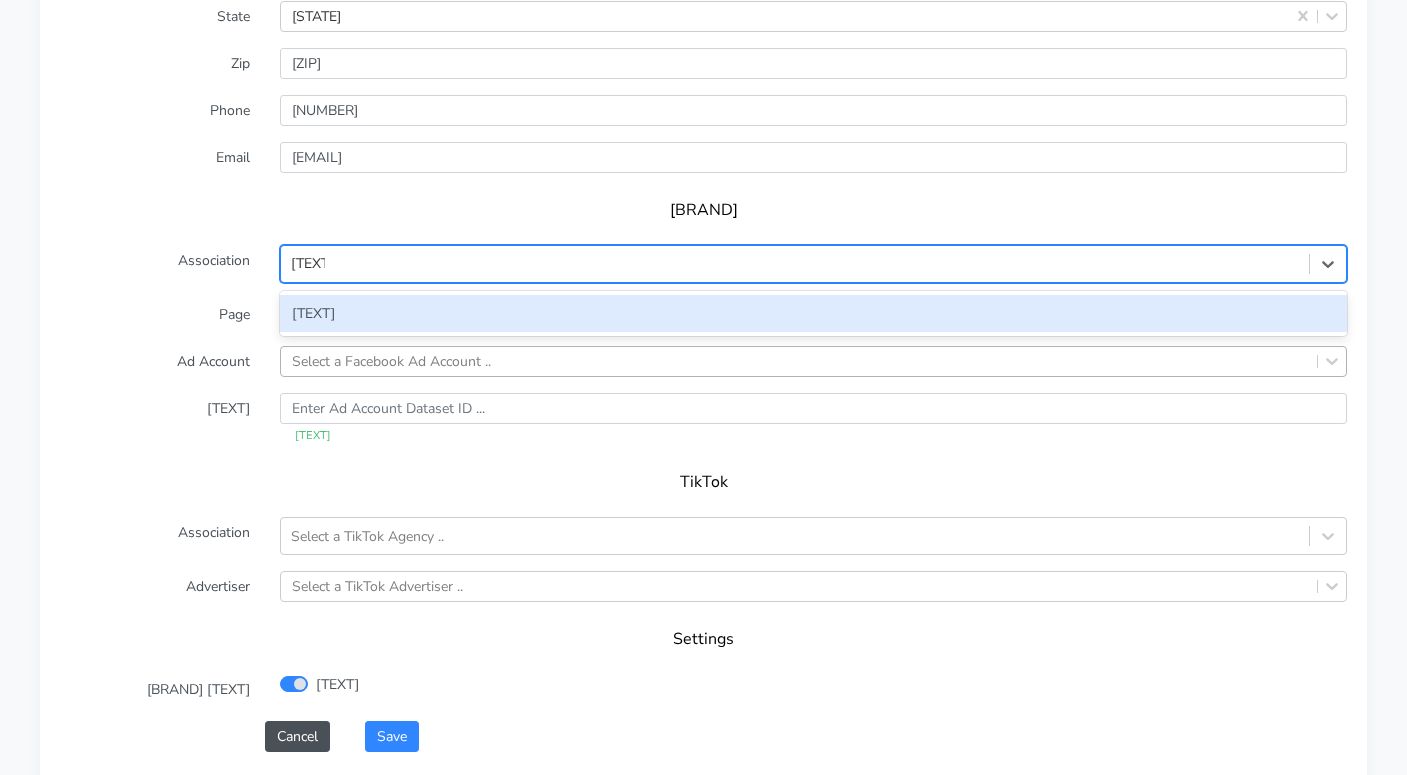 click on "[TEXT]" at bounding box center [813, 313] 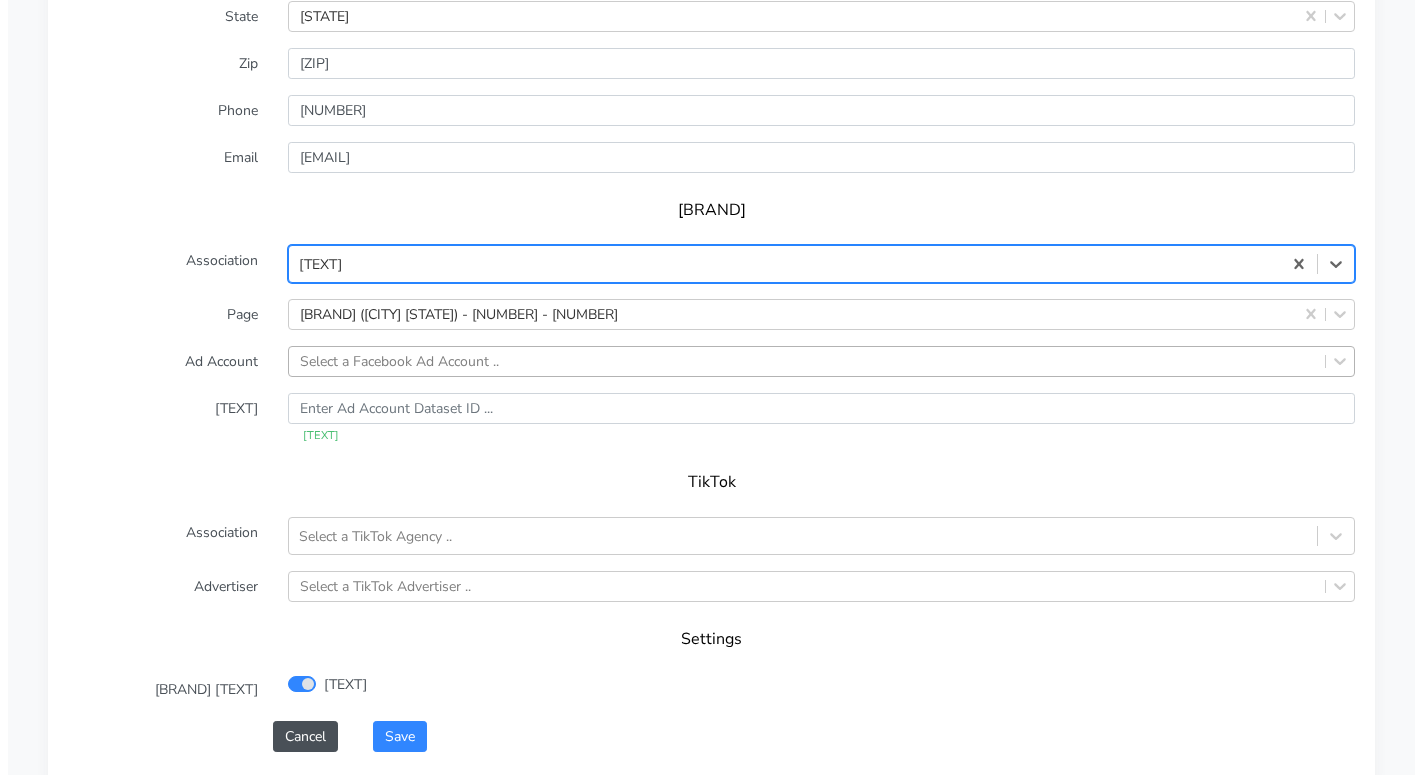 scroll, scrollTop: 2156, scrollLeft: 0, axis: vertical 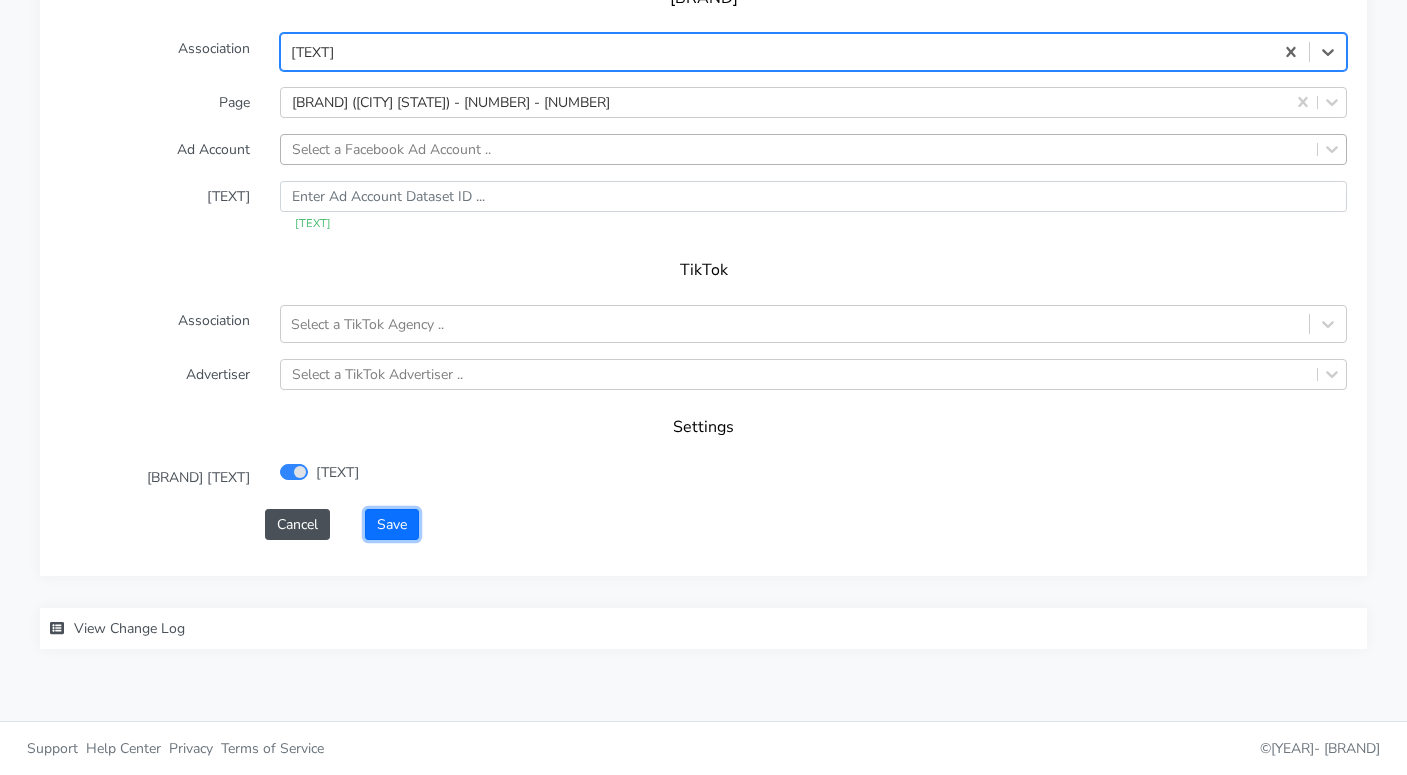click on "Save" at bounding box center (392, 524) 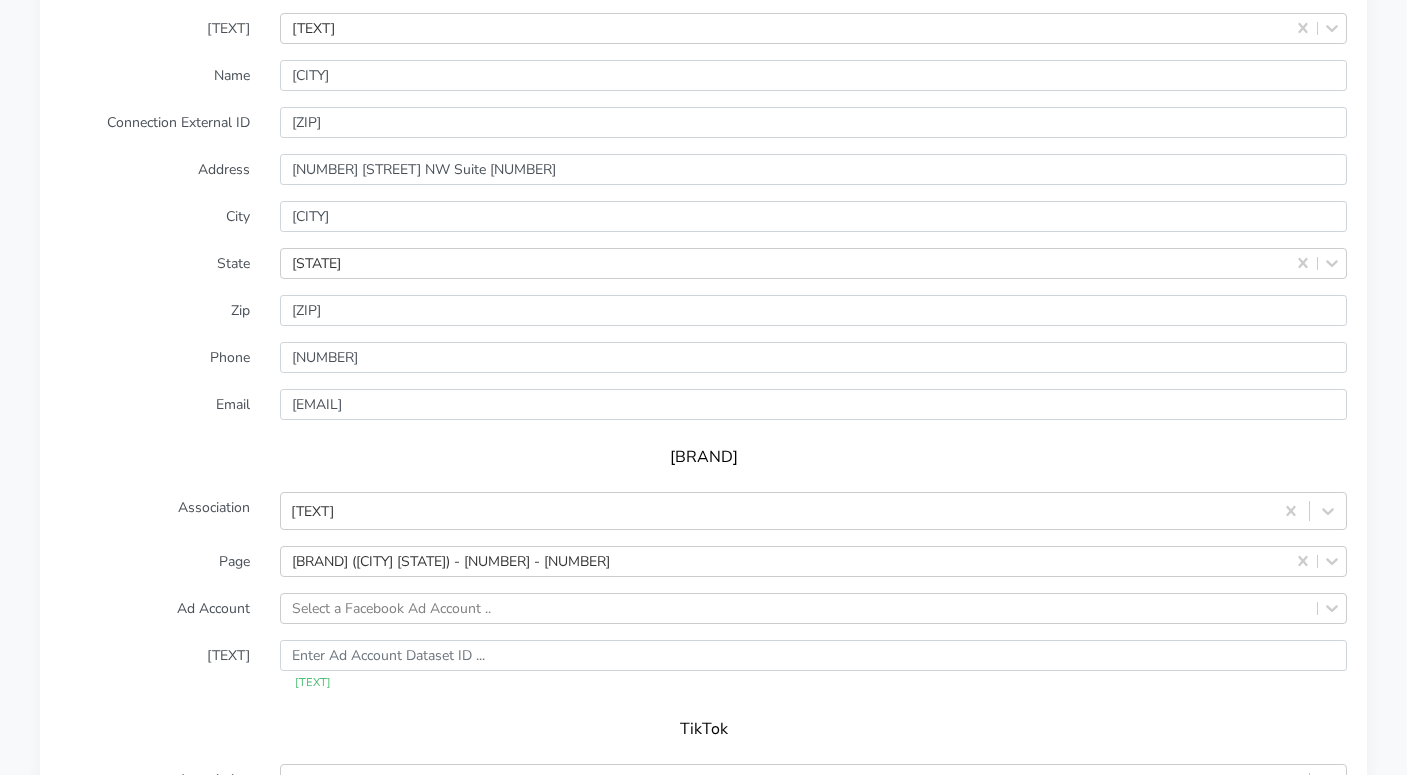 scroll, scrollTop: 2130, scrollLeft: 0, axis: vertical 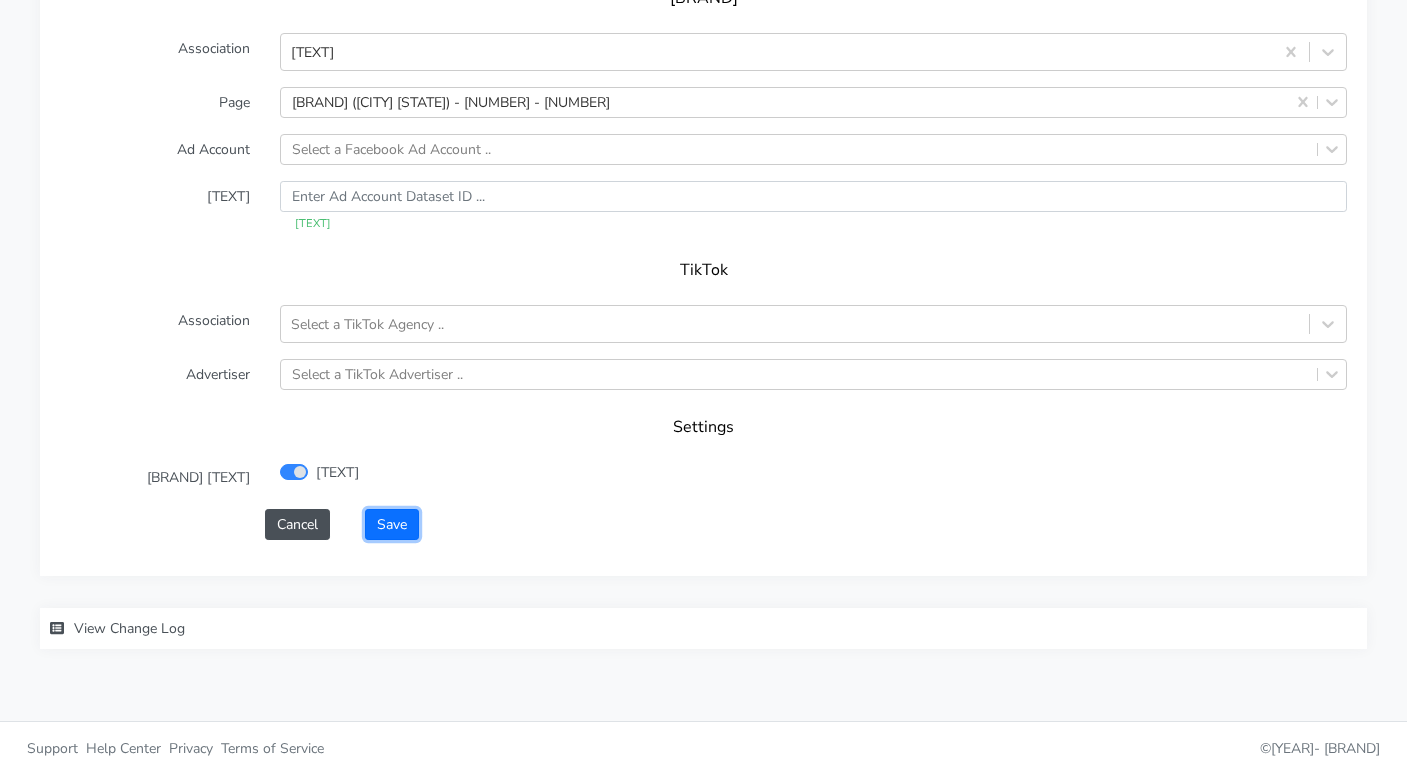 click on "Save" at bounding box center [392, 524] 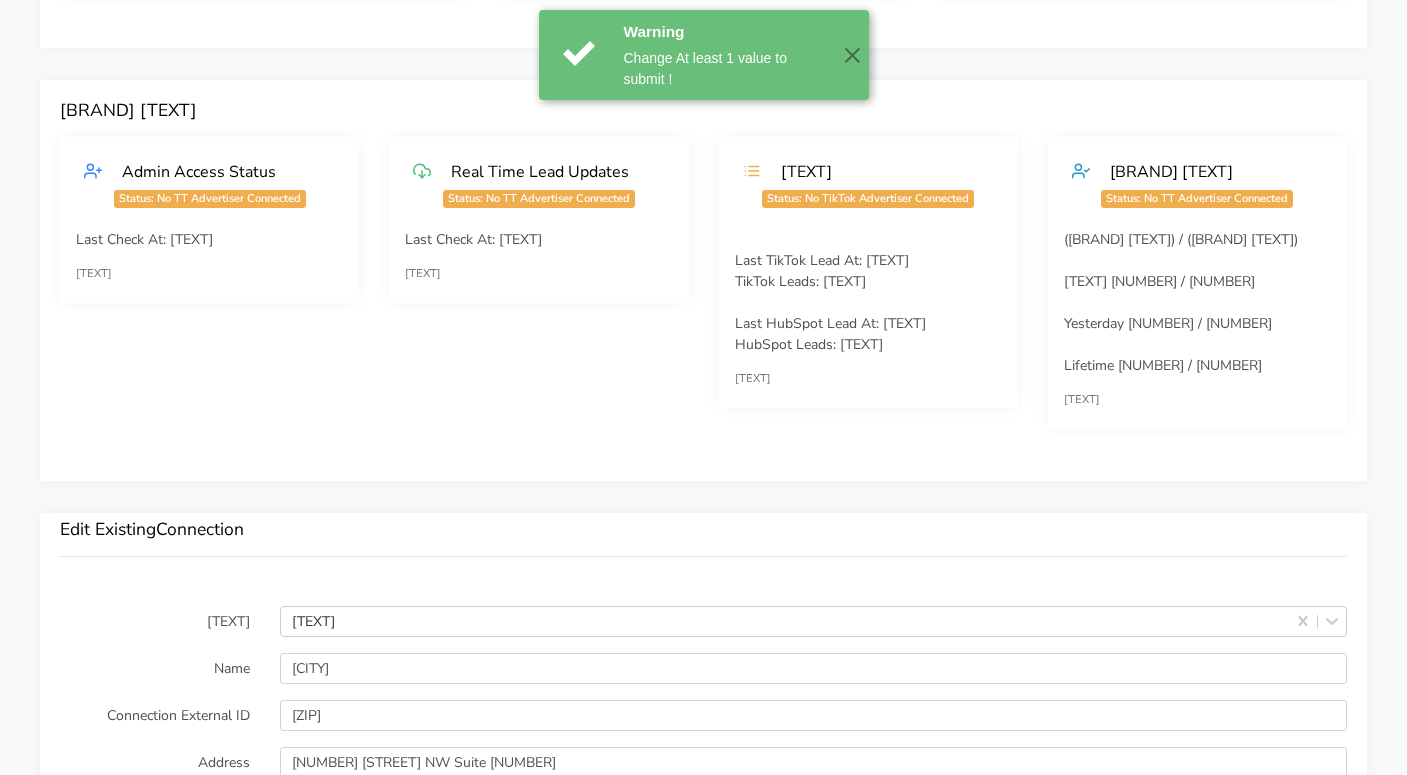 scroll, scrollTop: 0, scrollLeft: 0, axis: both 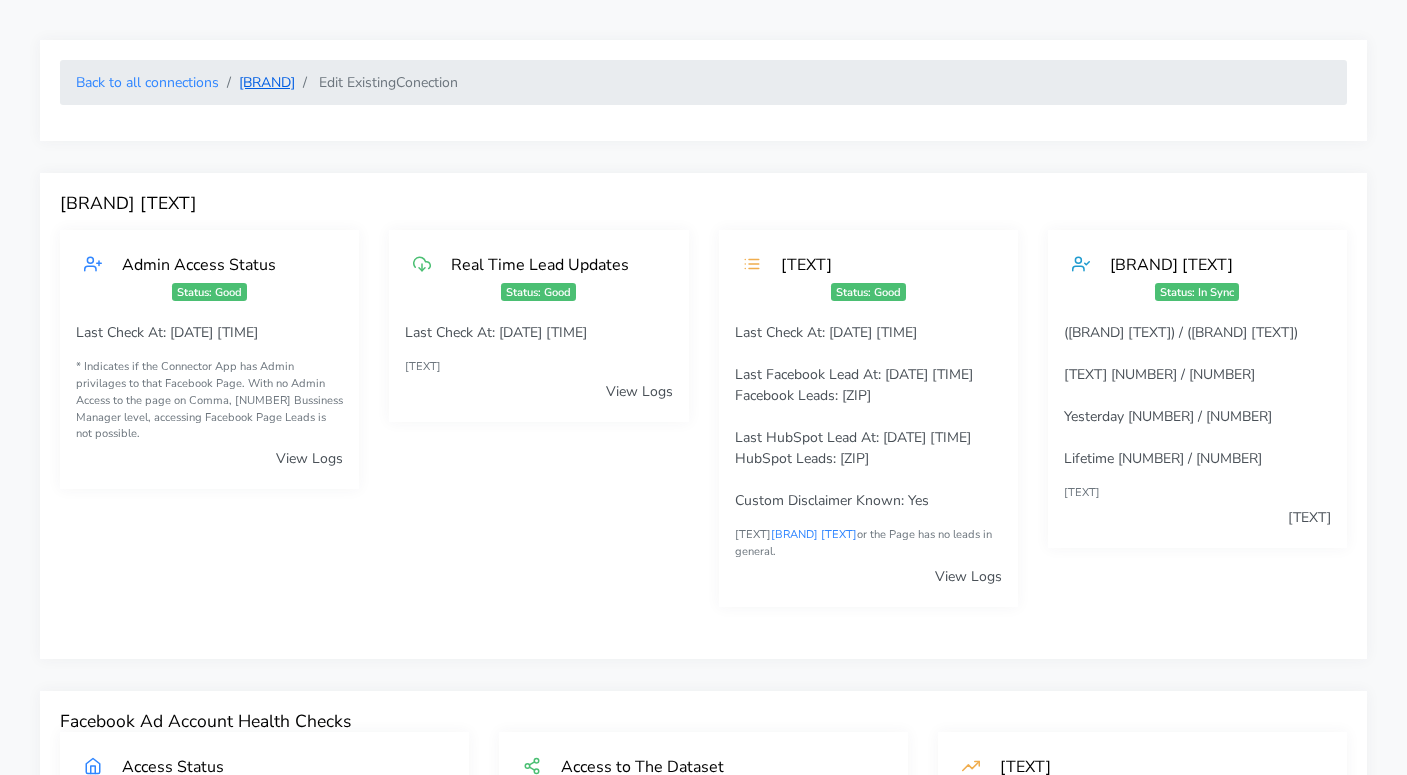 click on "[BRAND]" at bounding box center (147, 82) 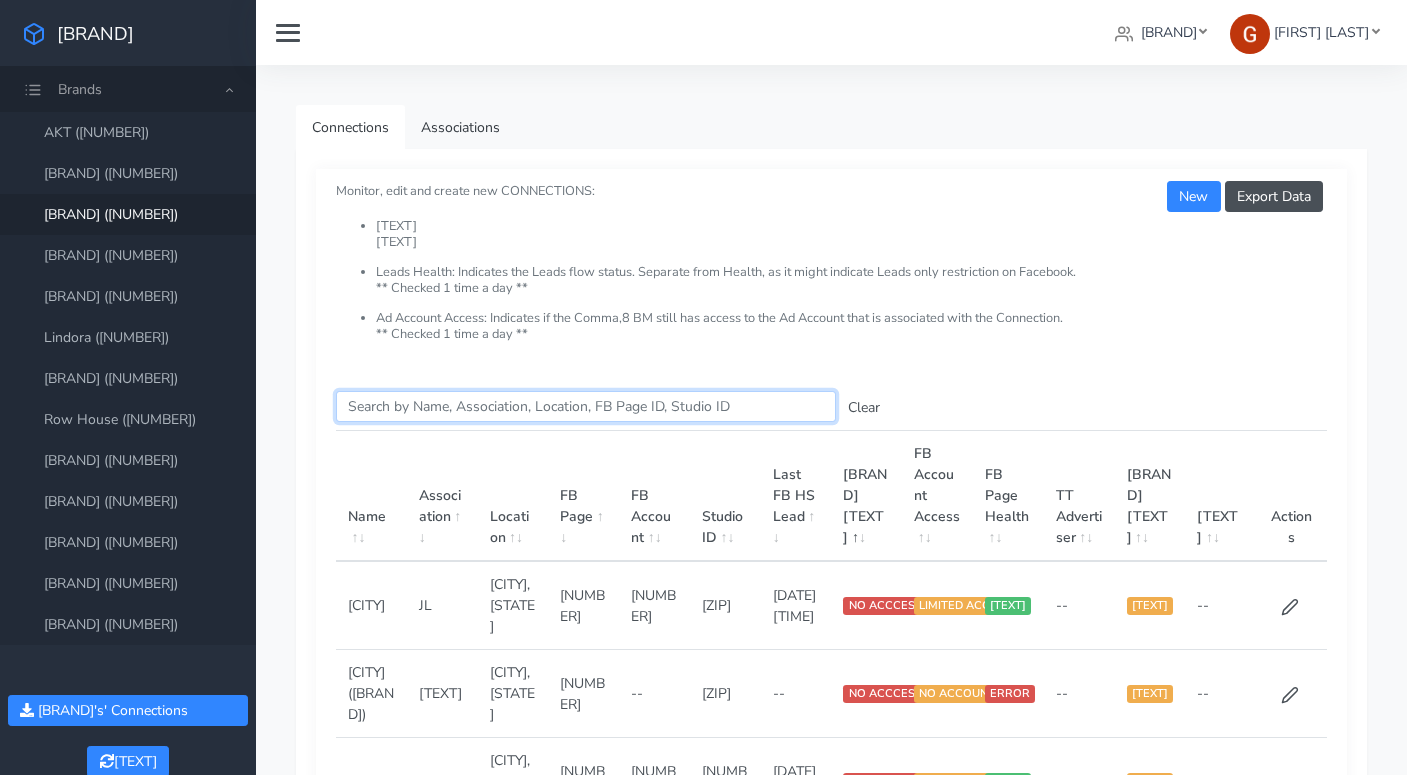 click on "Search this table" at bounding box center [586, 406] 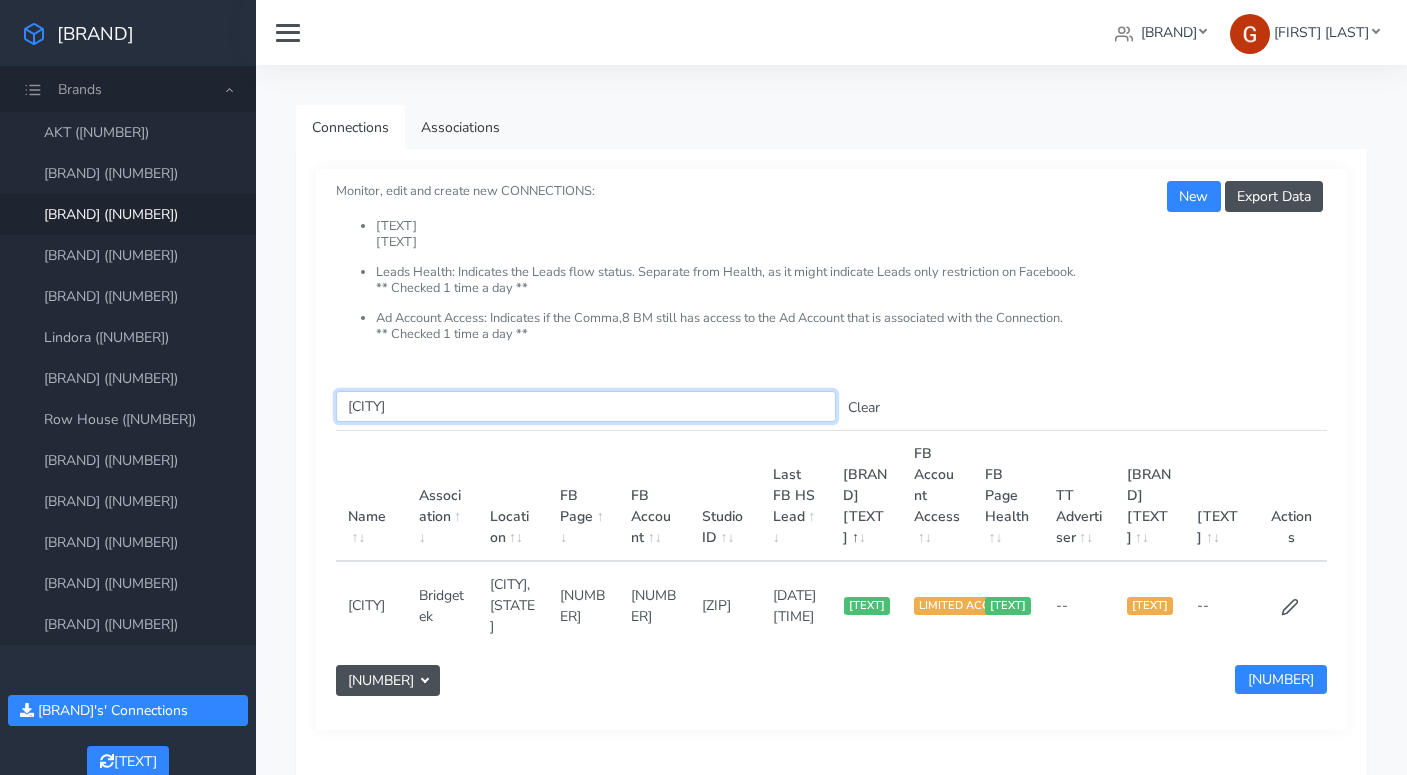 type on "[CITY]" 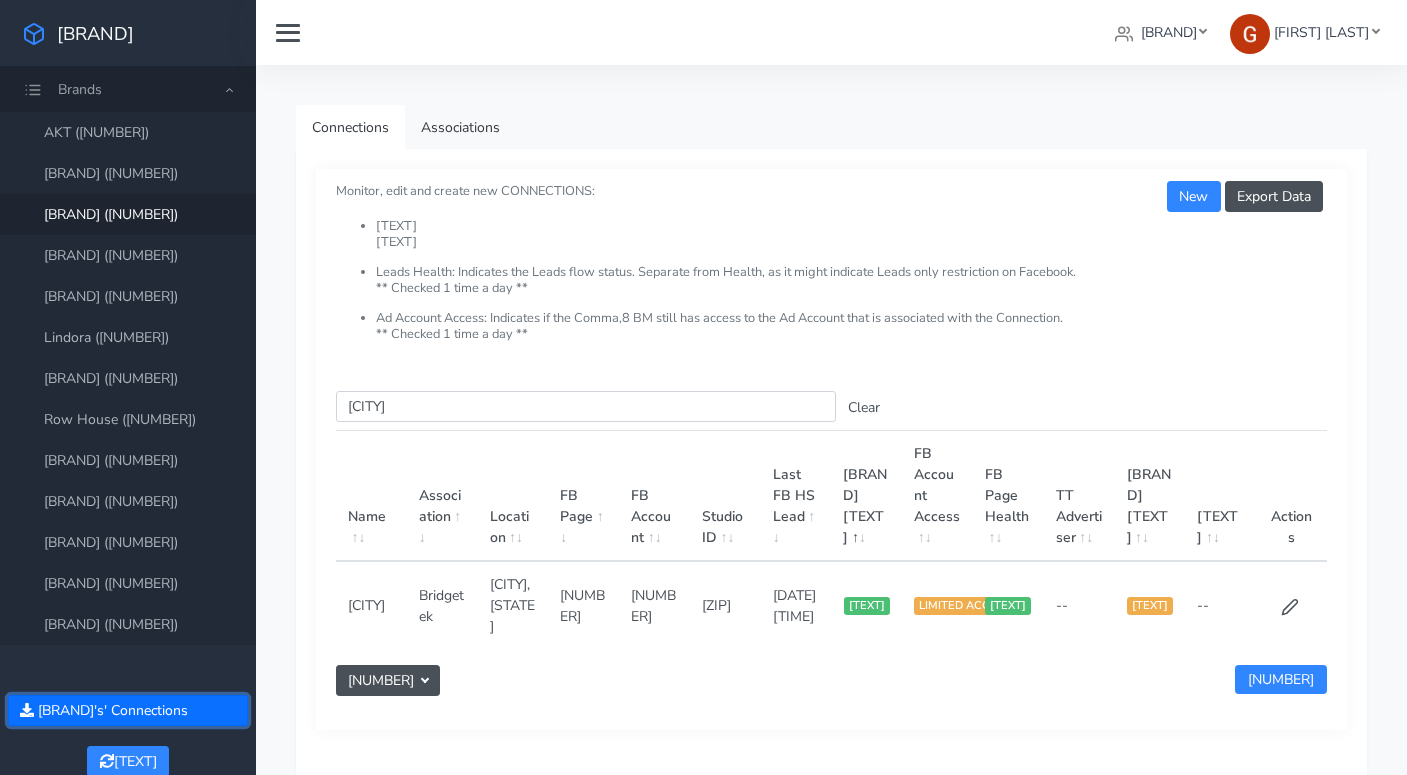 click on "[BRAND]'s [TEXT]" at bounding box center (128, 710) 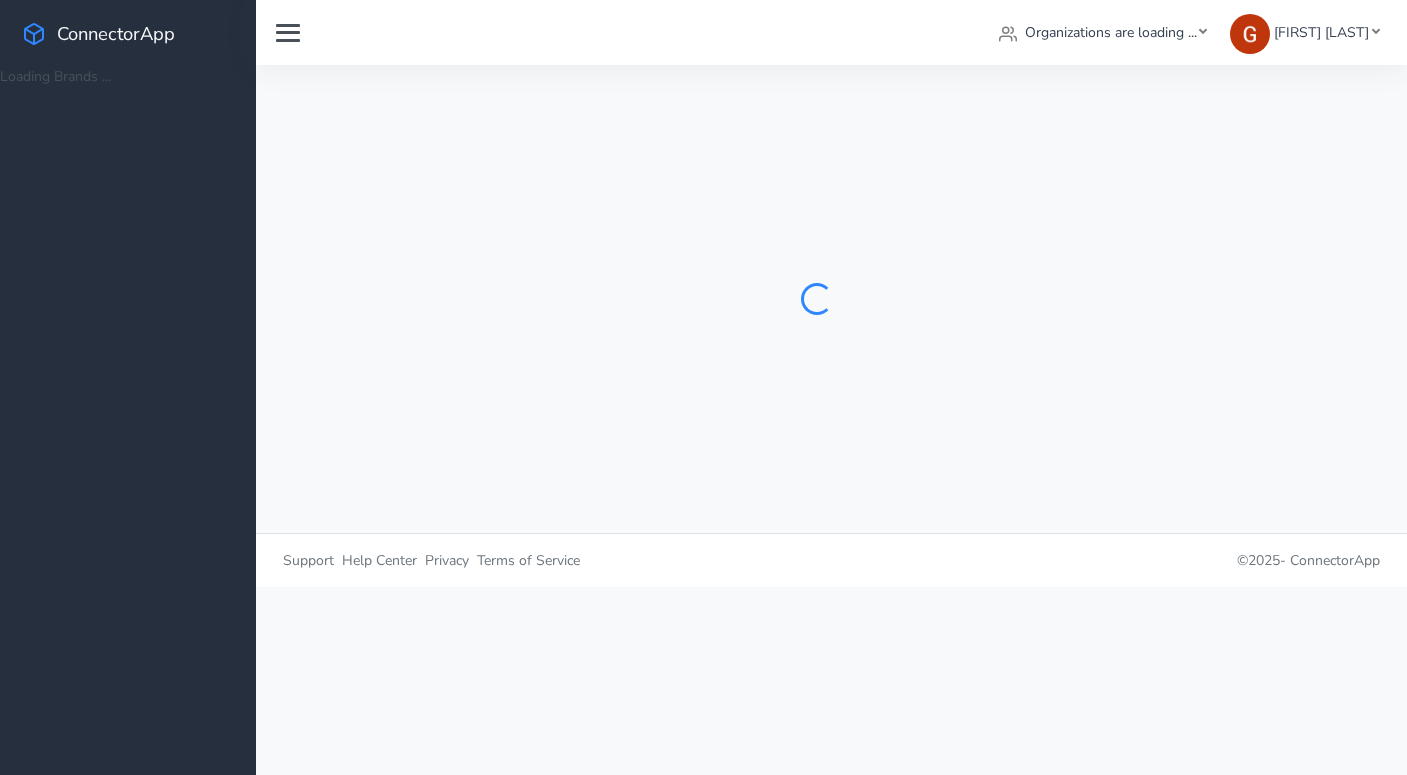 scroll, scrollTop: 0, scrollLeft: 0, axis: both 